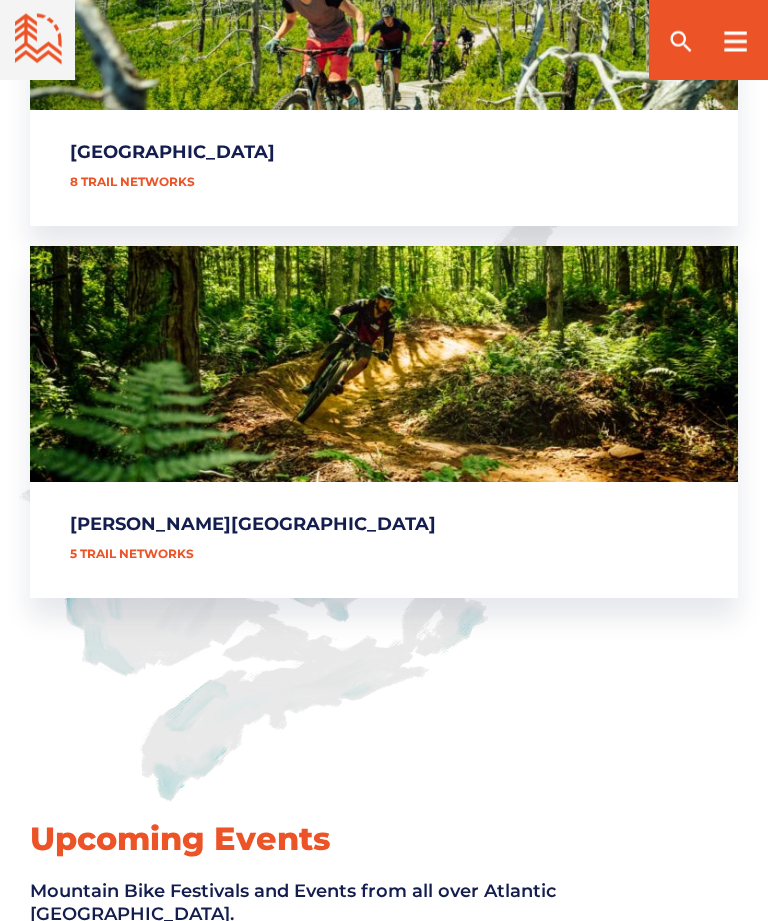 scroll, scrollTop: 1960, scrollLeft: 0, axis: vertical 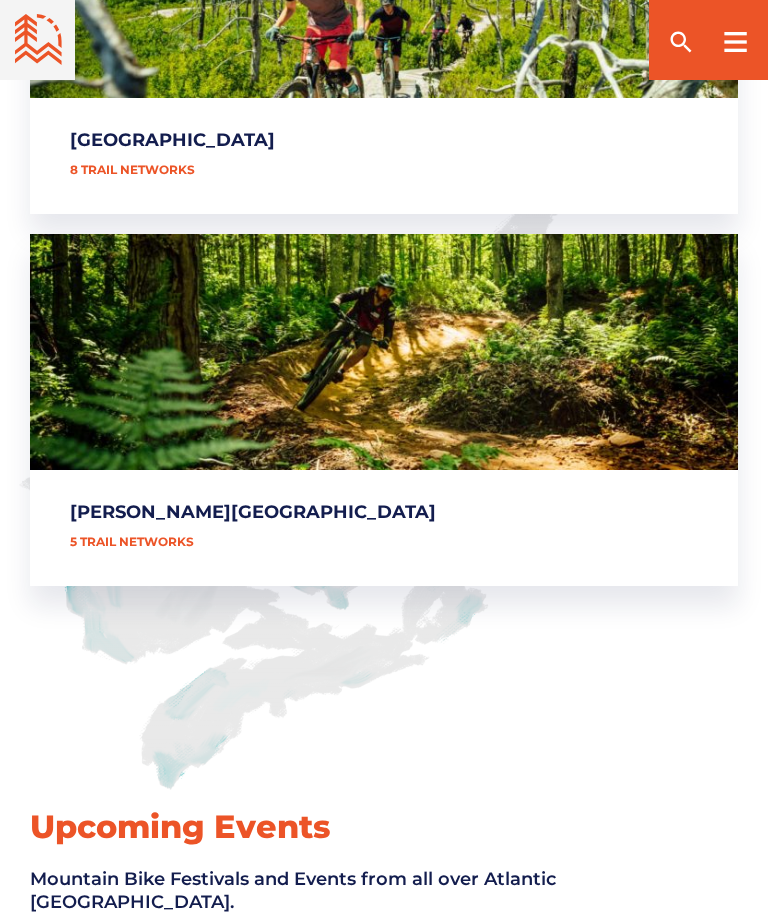 click on "[PERSON_NAME][GEOGRAPHIC_DATA]" at bounding box center (384, 410) 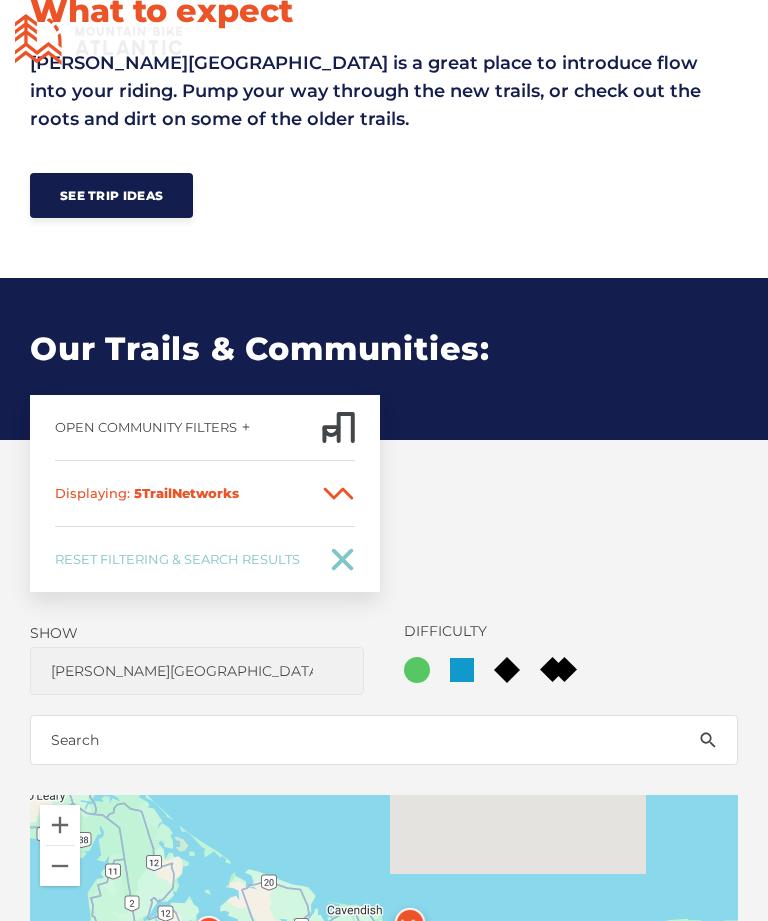 scroll, scrollTop: 61, scrollLeft: 0, axis: vertical 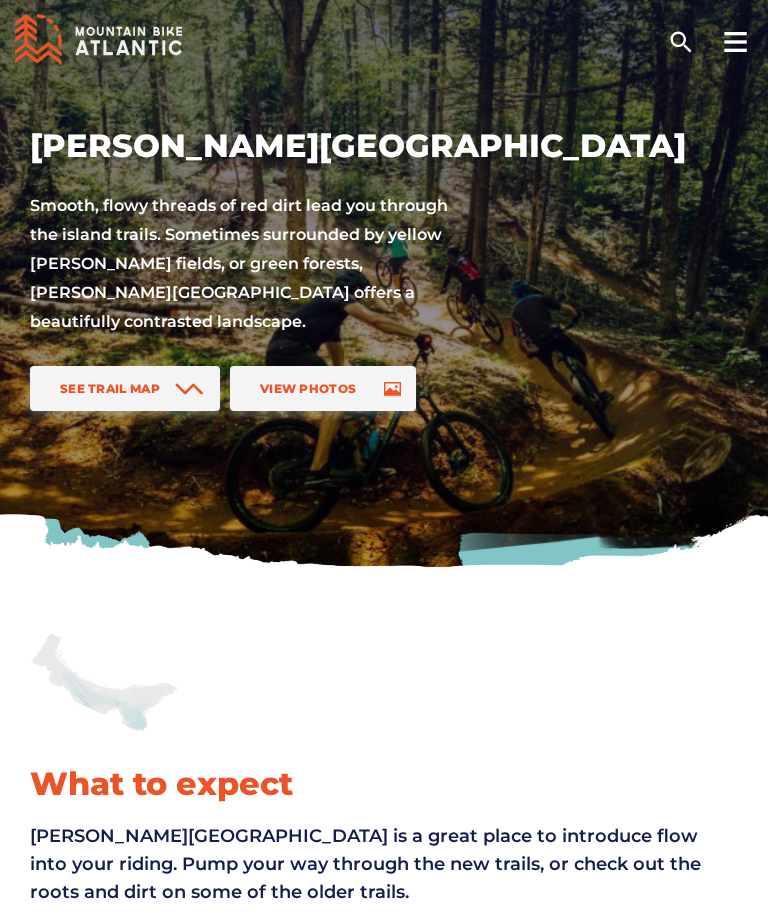click on "See Trail Map" at bounding box center (110, 388) 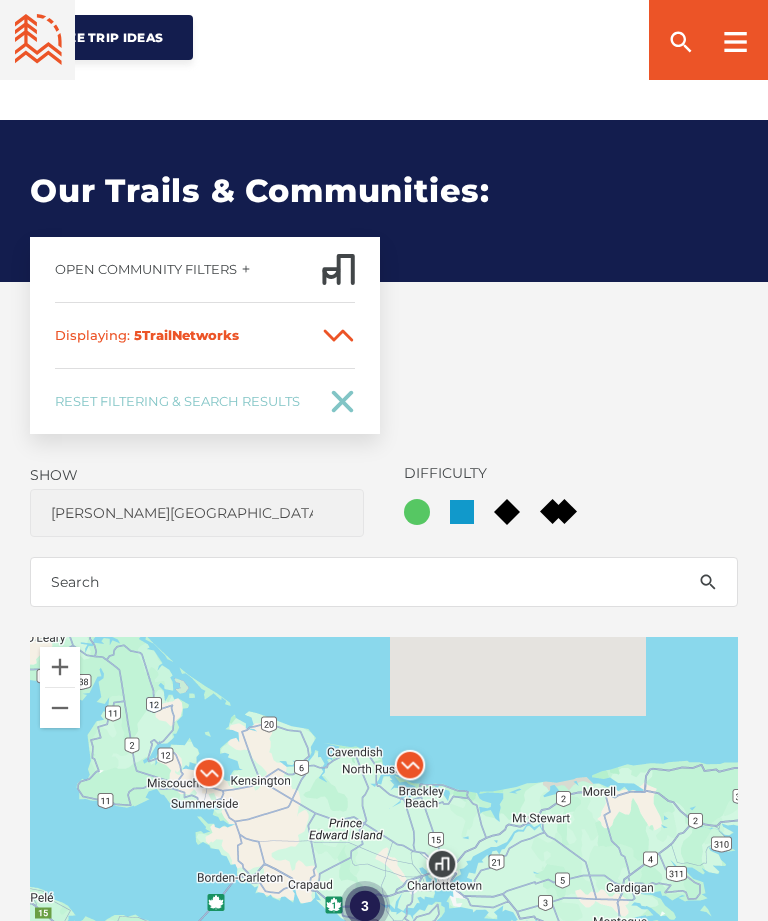 scroll, scrollTop: 1112, scrollLeft: 0, axis: vertical 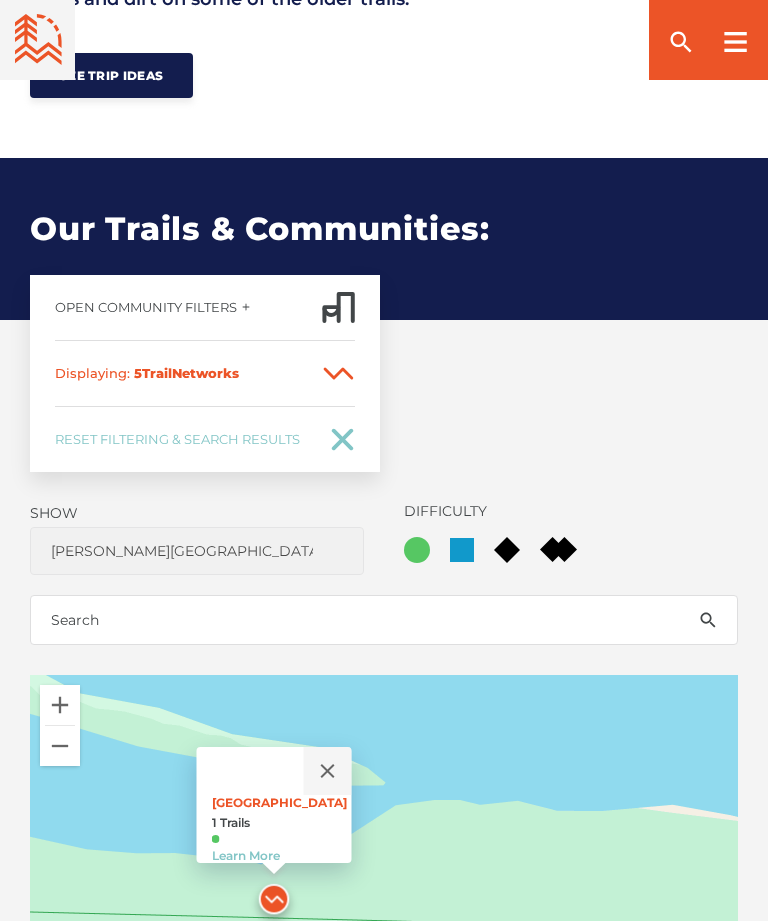 click at bounding box center (328, 771) 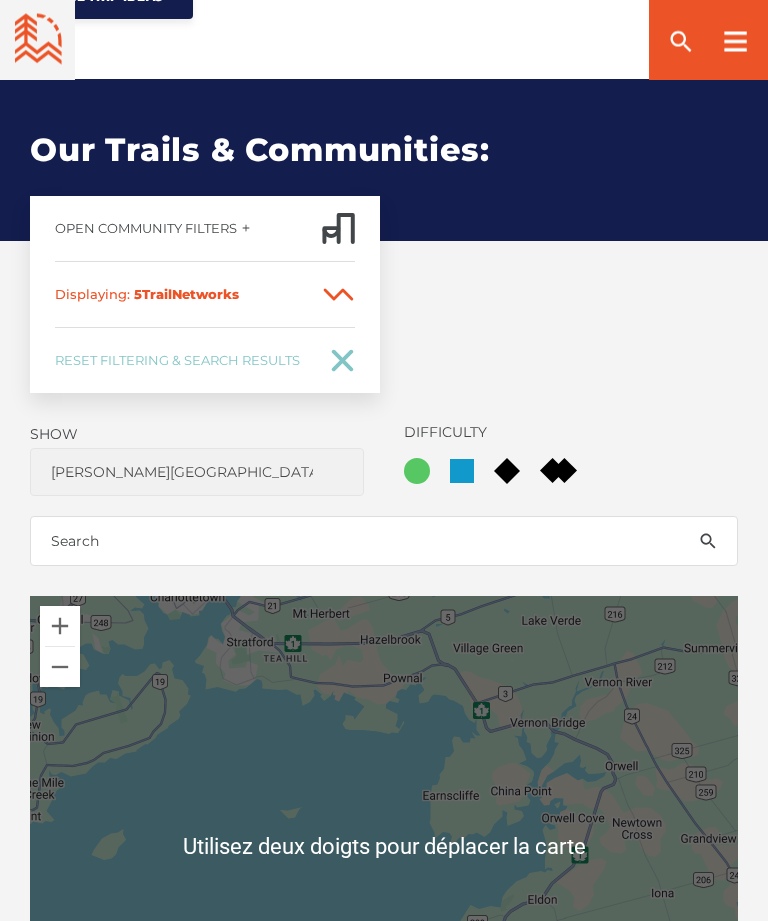scroll, scrollTop: 1033, scrollLeft: 0, axis: vertical 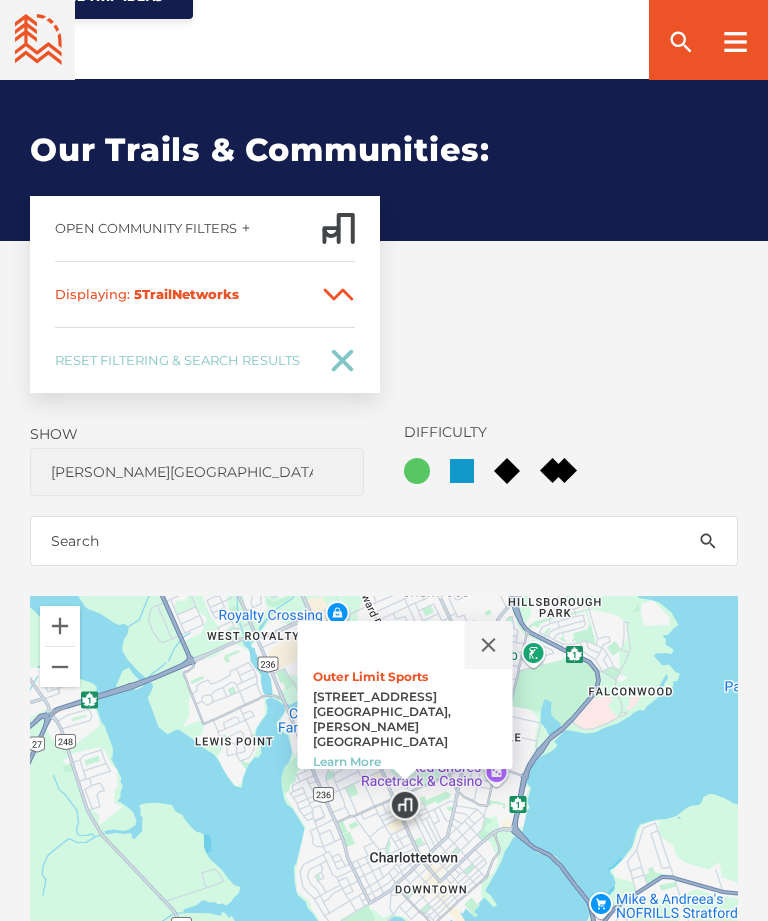 click at bounding box center [489, 645] 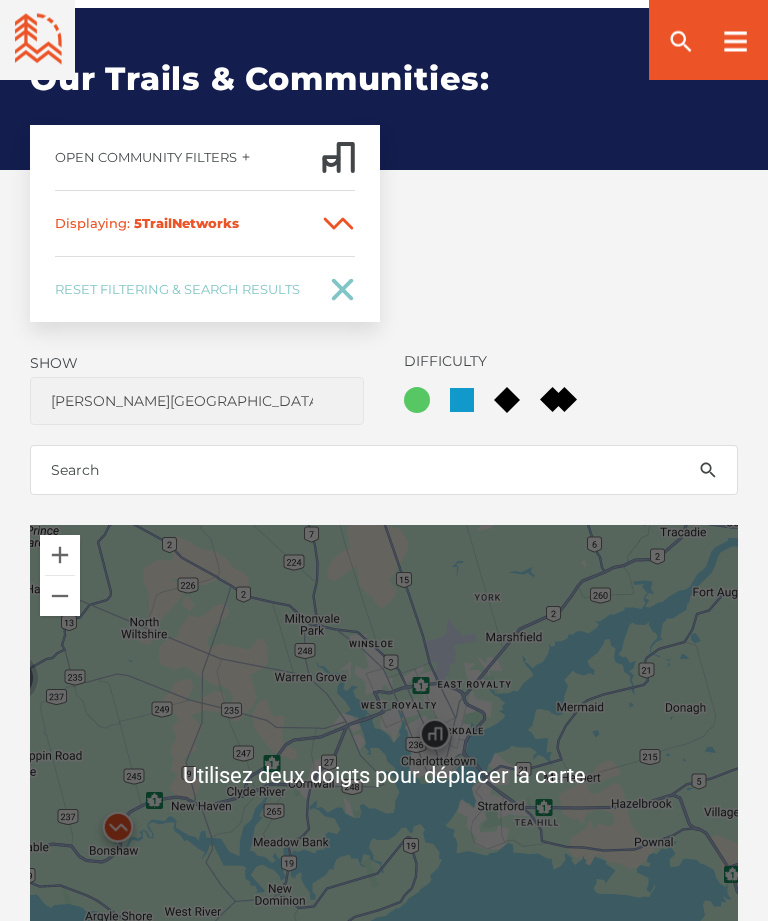 scroll, scrollTop: 1105, scrollLeft: 0, axis: vertical 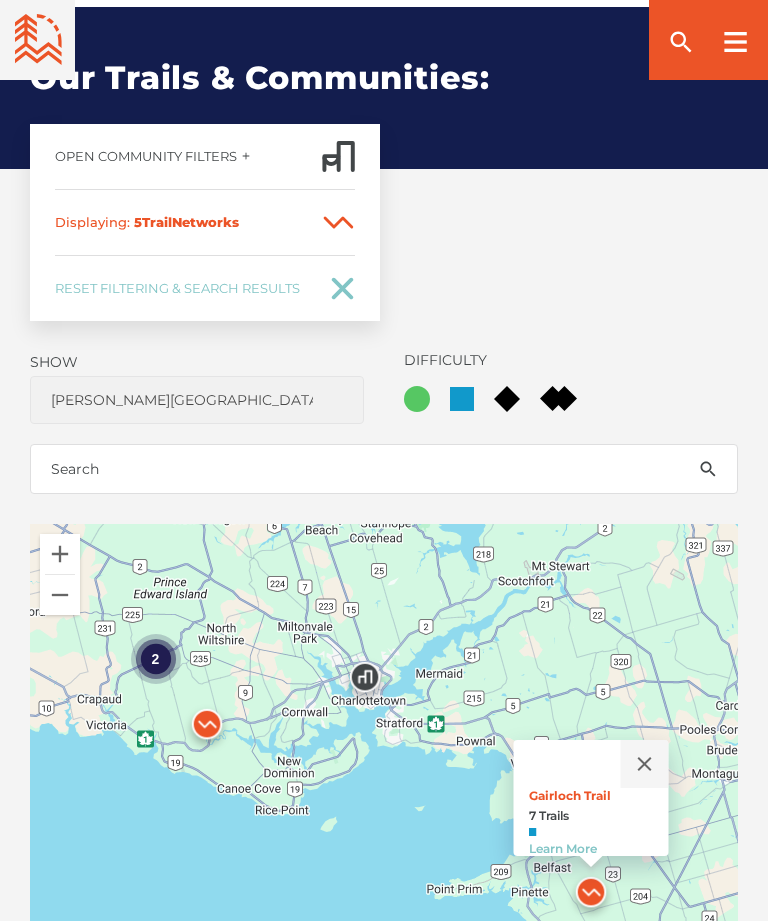 click on "Learn More" at bounding box center [563, 848] 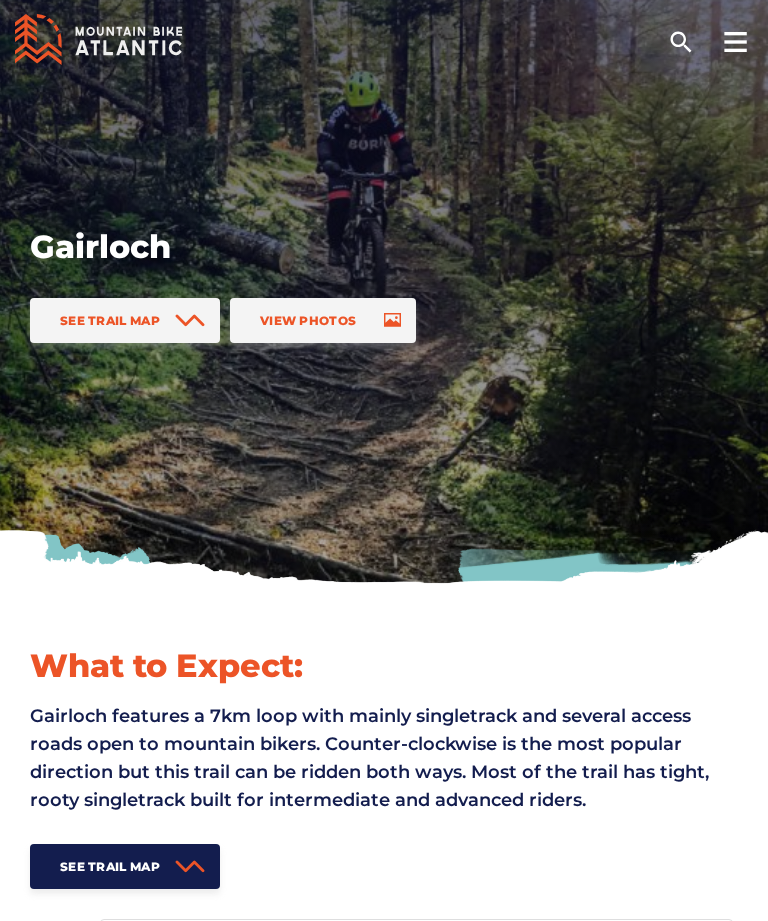 scroll, scrollTop: 45, scrollLeft: 0, axis: vertical 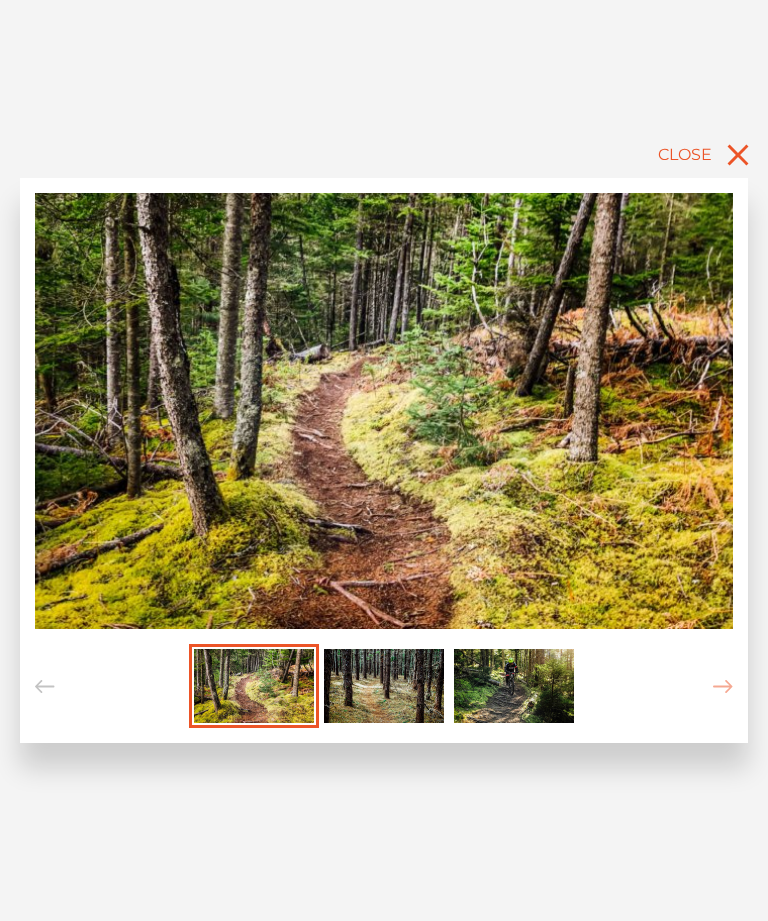 click at bounding box center (384, 686) 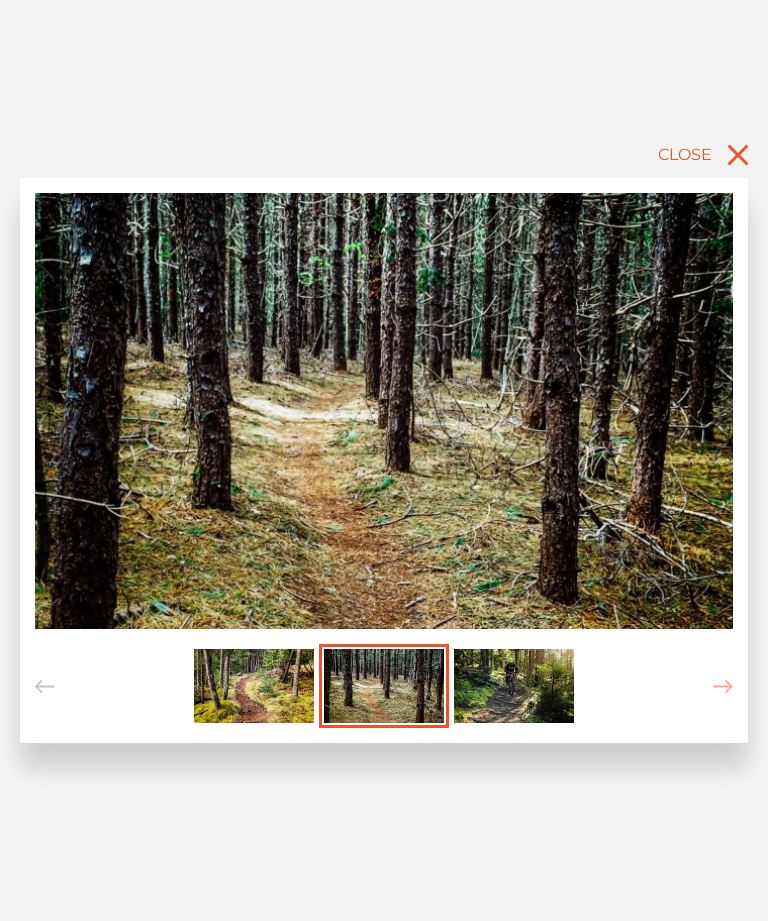 click at bounding box center [514, 686] 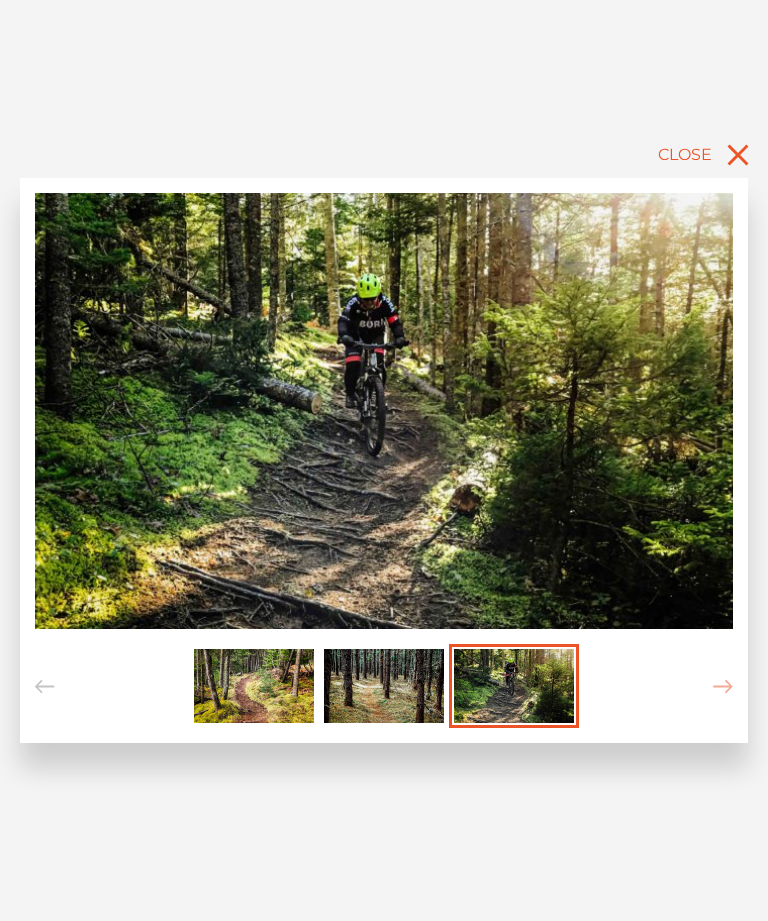 click at bounding box center (254, 686) 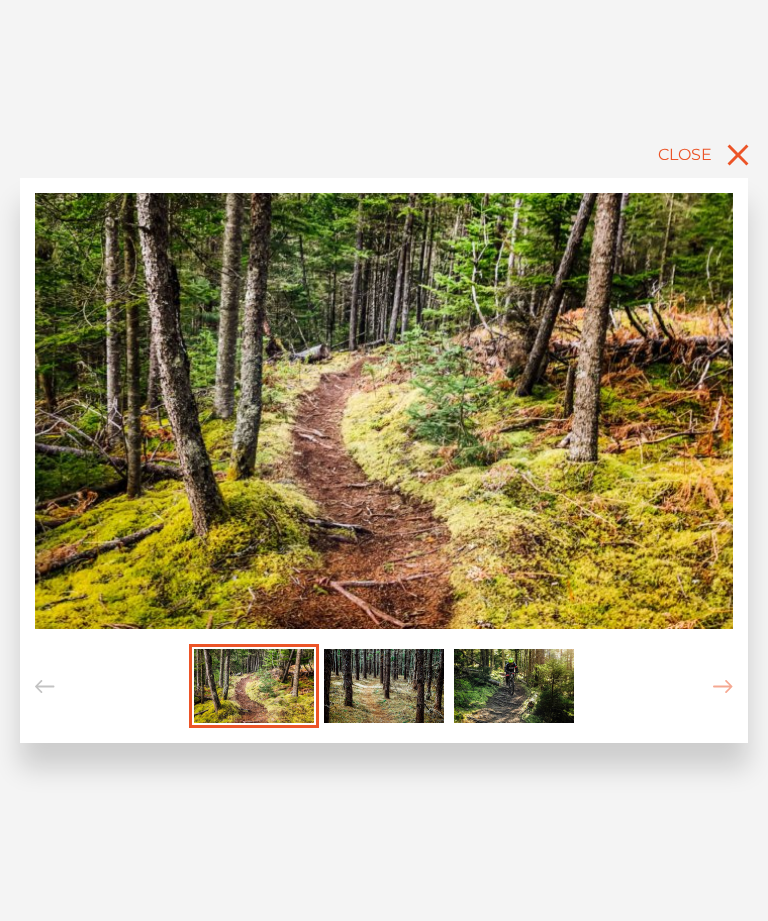 click 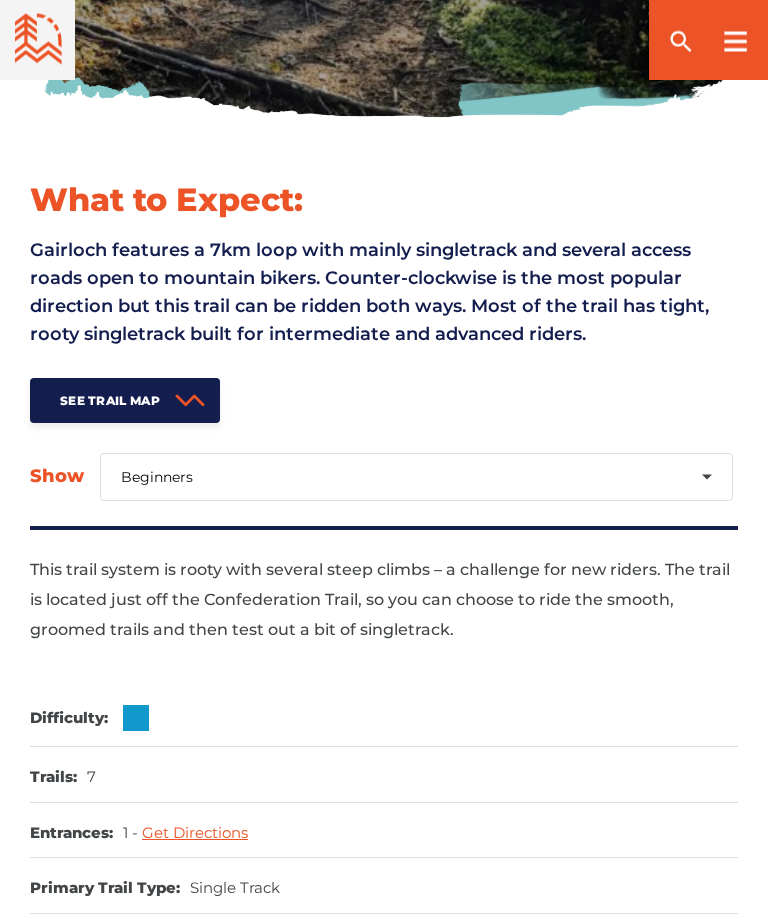 scroll, scrollTop: 512, scrollLeft: 0, axis: vertical 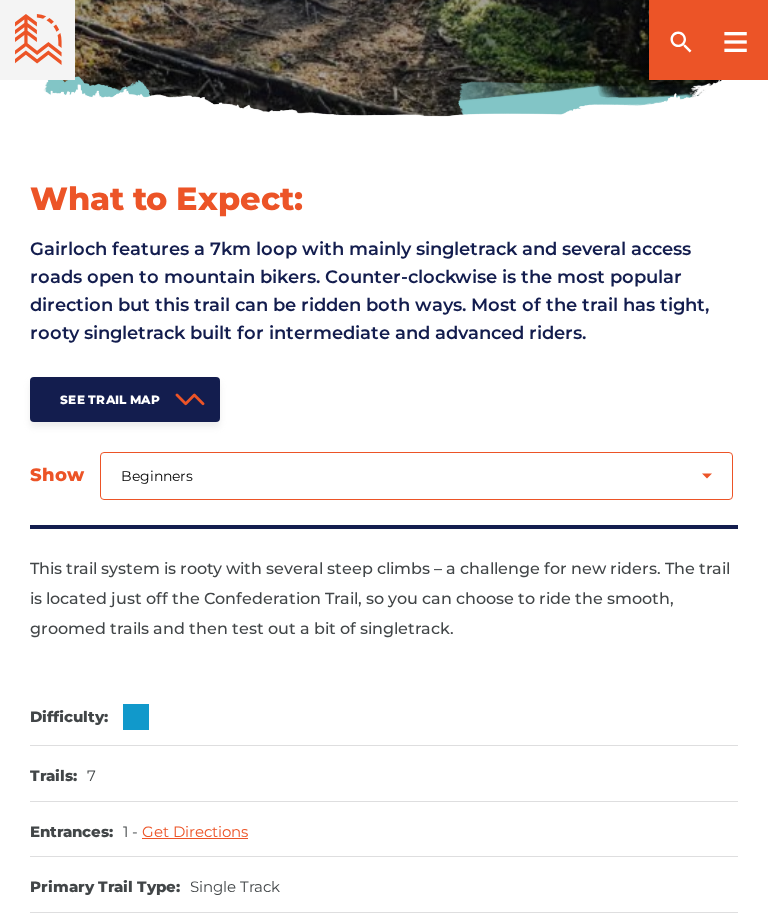 click on "Beginners
Intermediate
Expert" at bounding box center (416, 476) 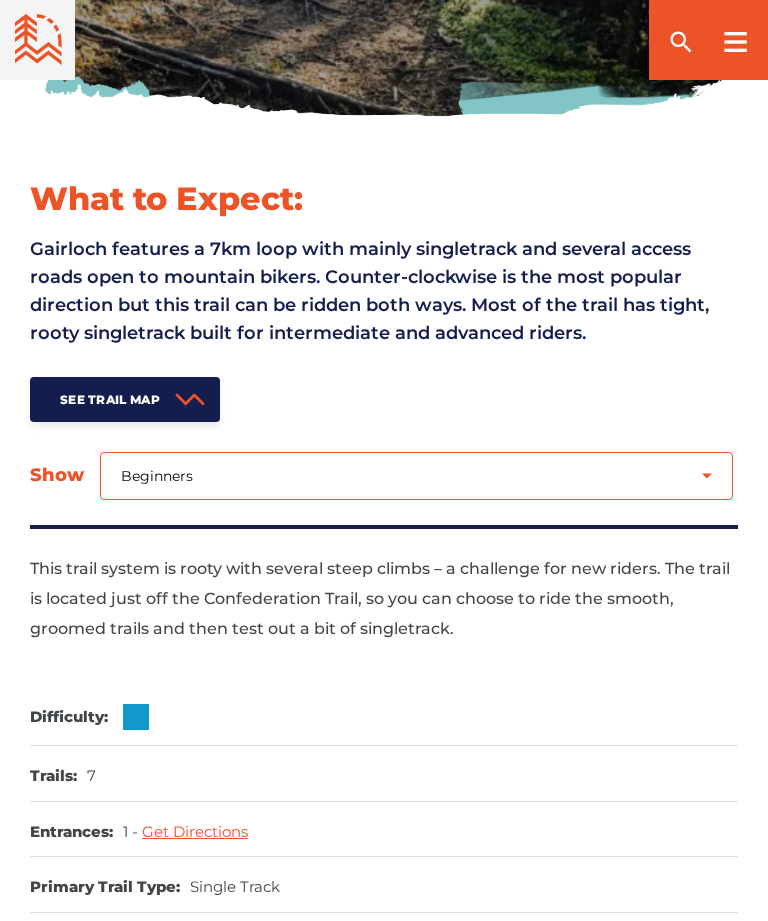 select on "2" 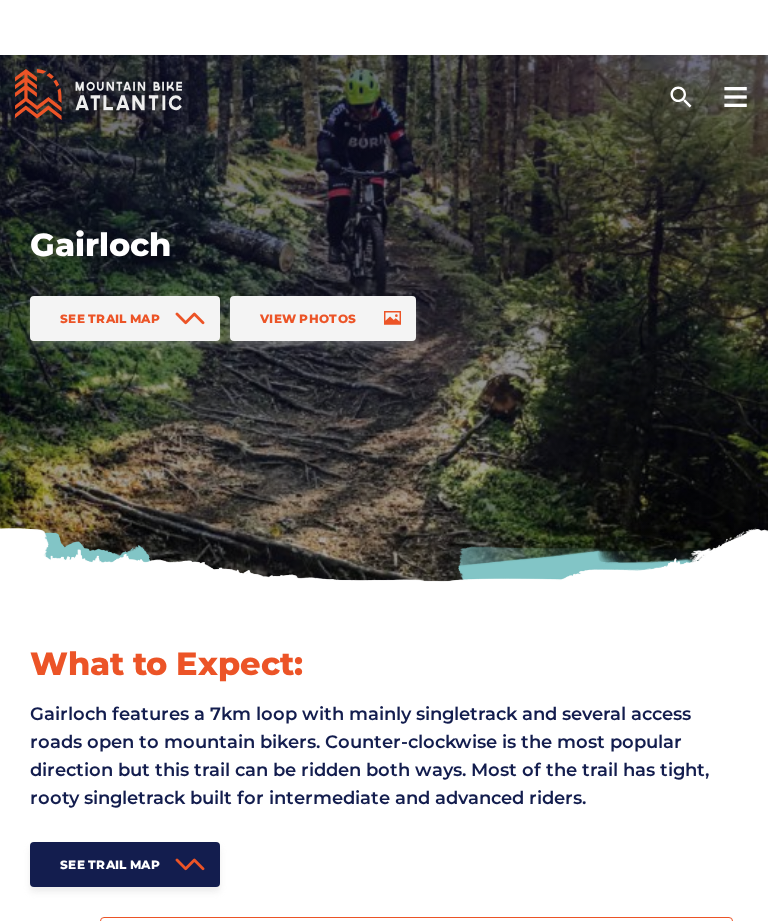 scroll, scrollTop: 0, scrollLeft: 0, axis: both 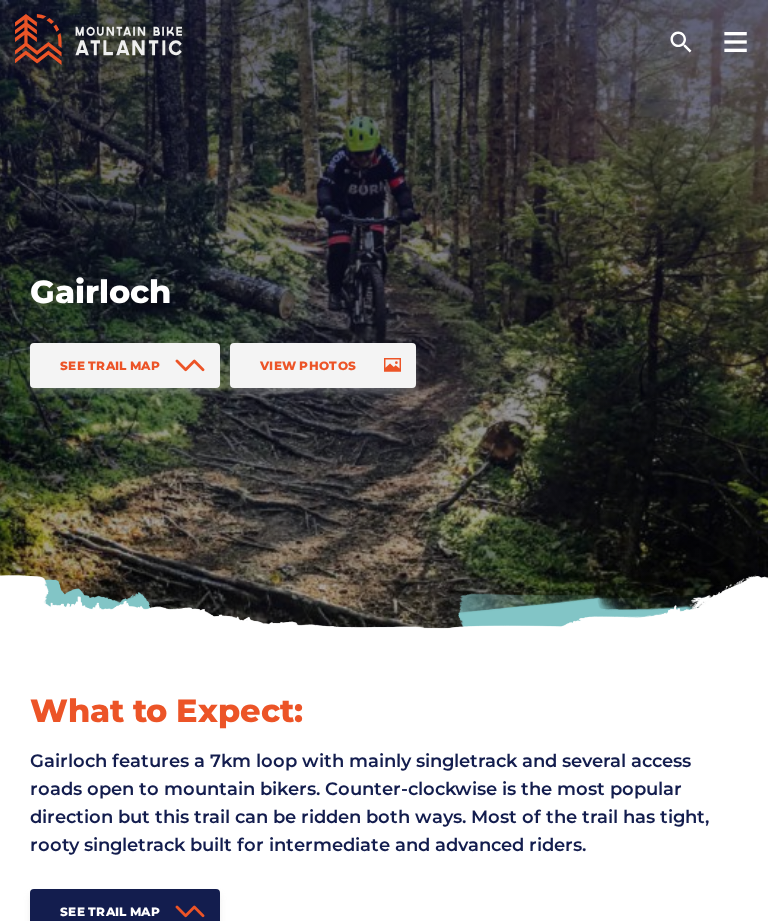 click at bounding box center [190, 365] 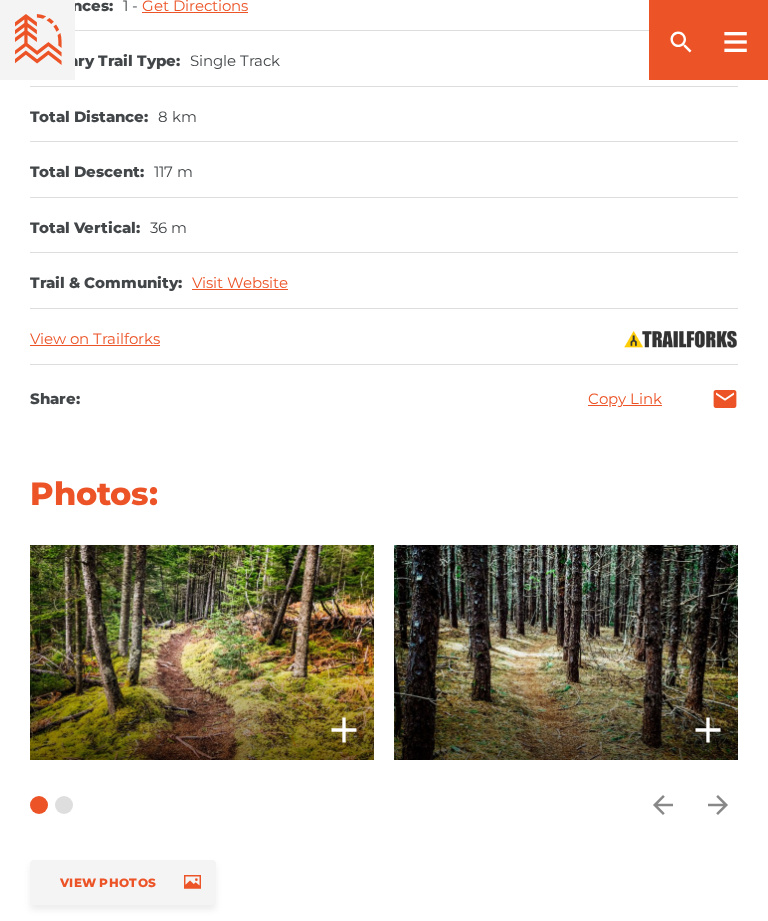 scroll, scrollTop: 2339, scrollLeft: 0, axis: vertical 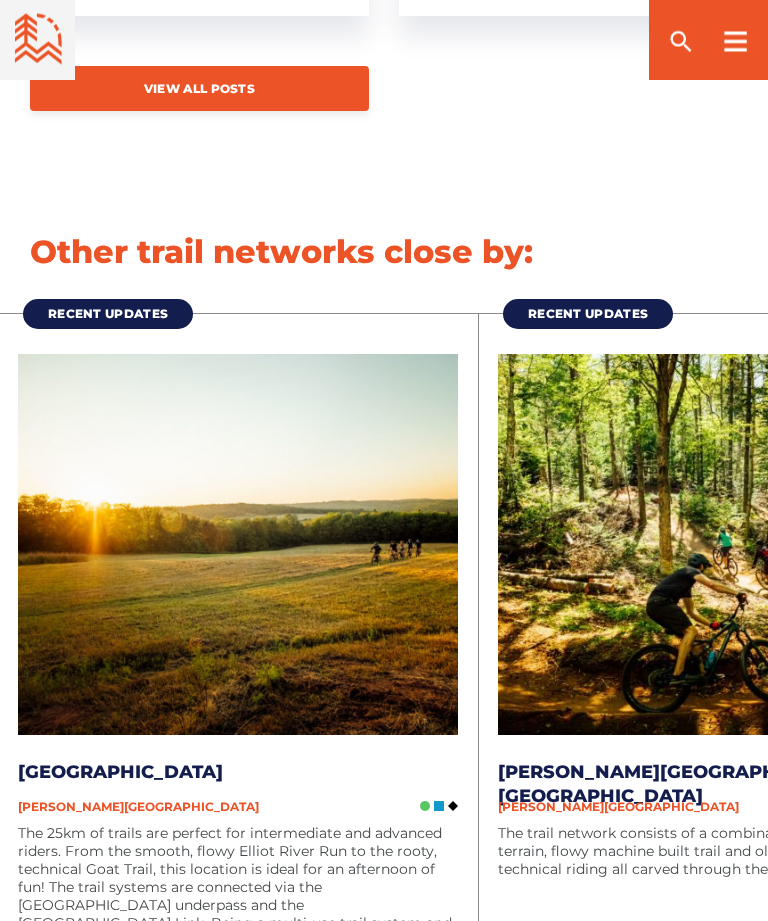 click at bounding box center (238, 545) 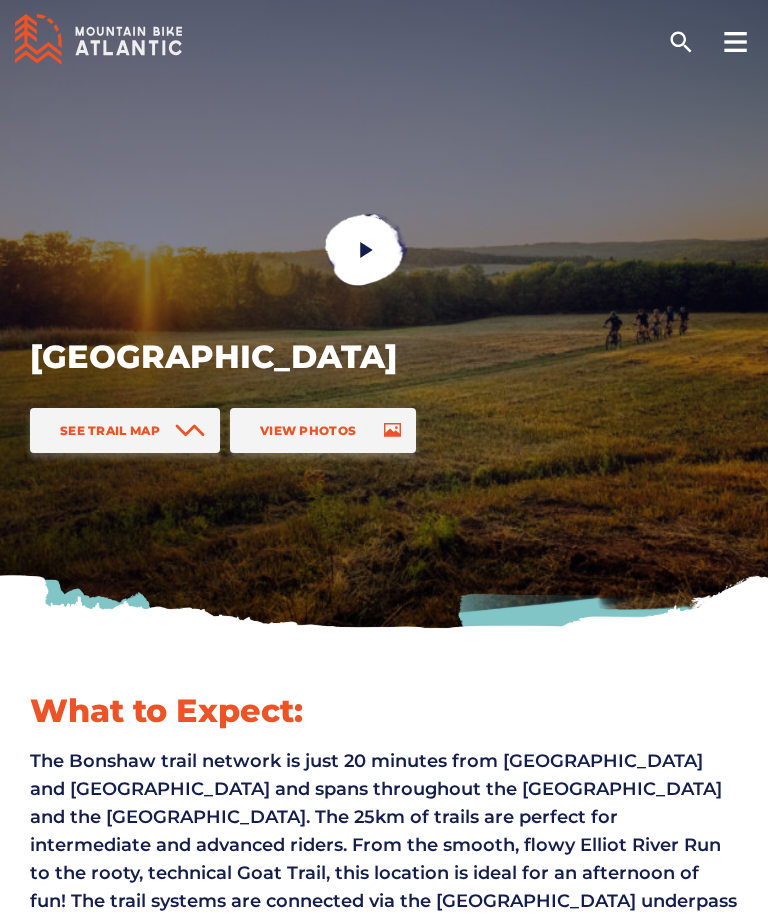 scroll, scrollTop: 0, scrollLeft: 0, axis: both 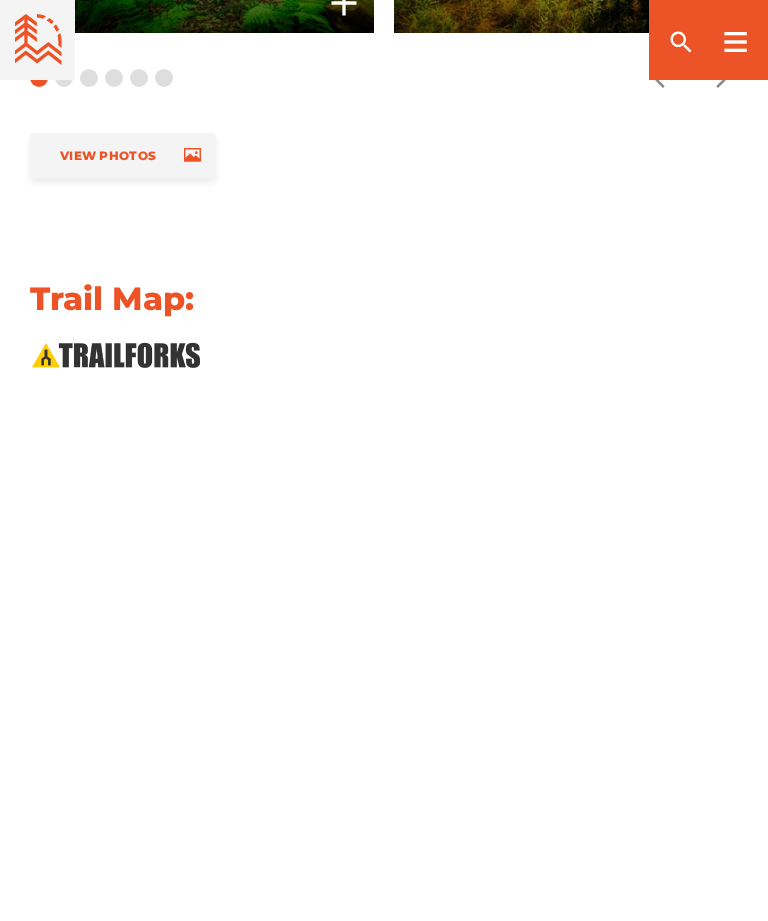 click on "Trail Map:" at bounding box center (384, 324) 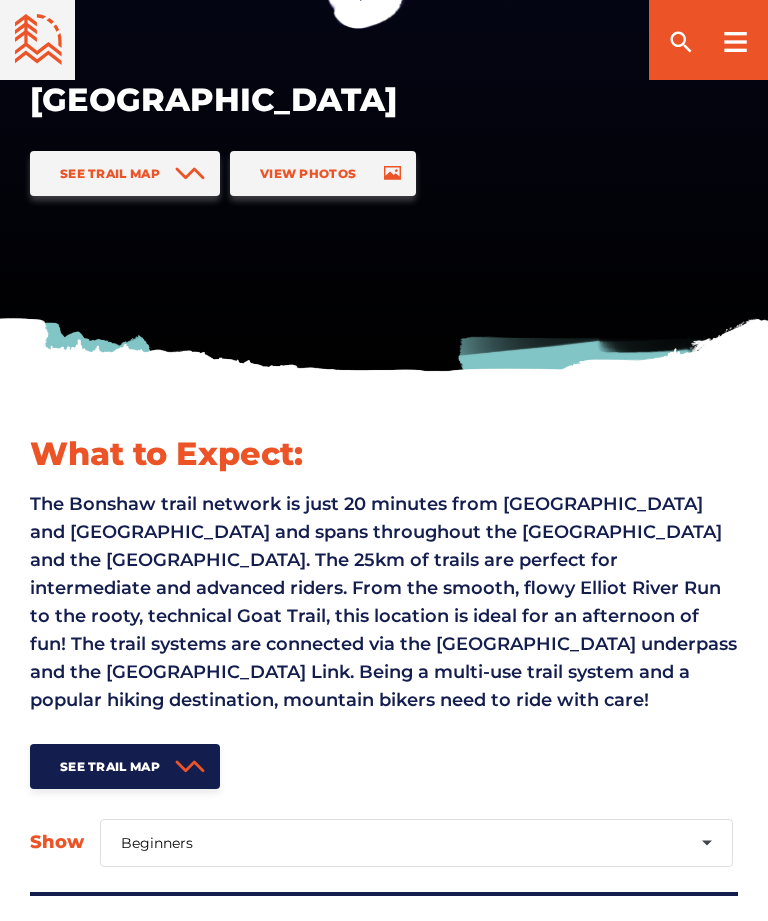 scroll, scrollTop: 0, scrollLeft: 0, axis: both 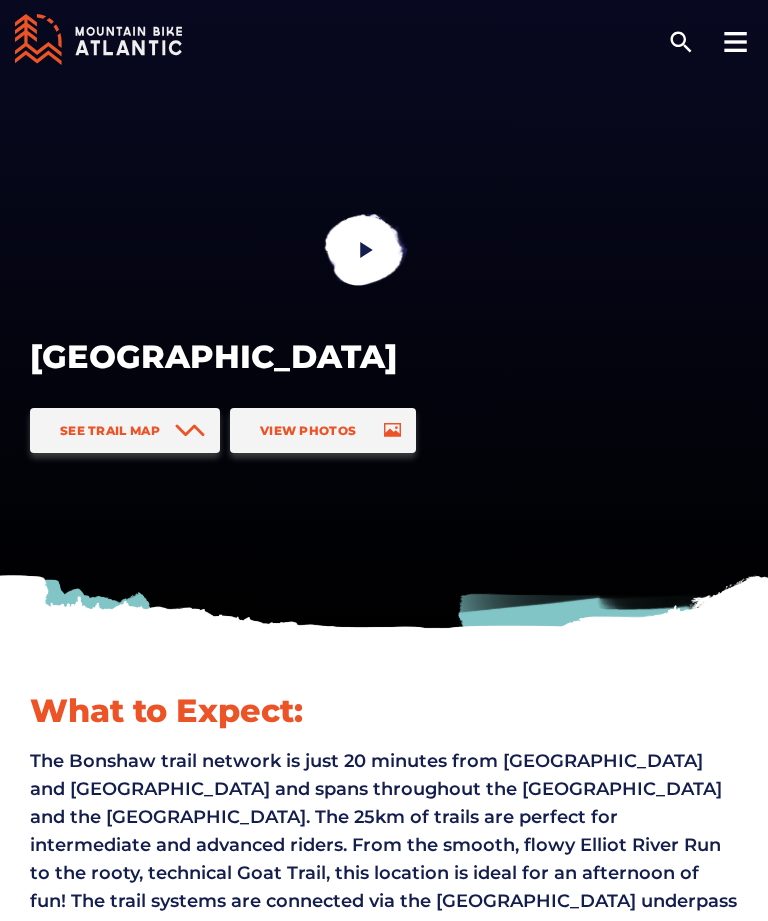 click on "View Photos" at bounding box center (323, 430) 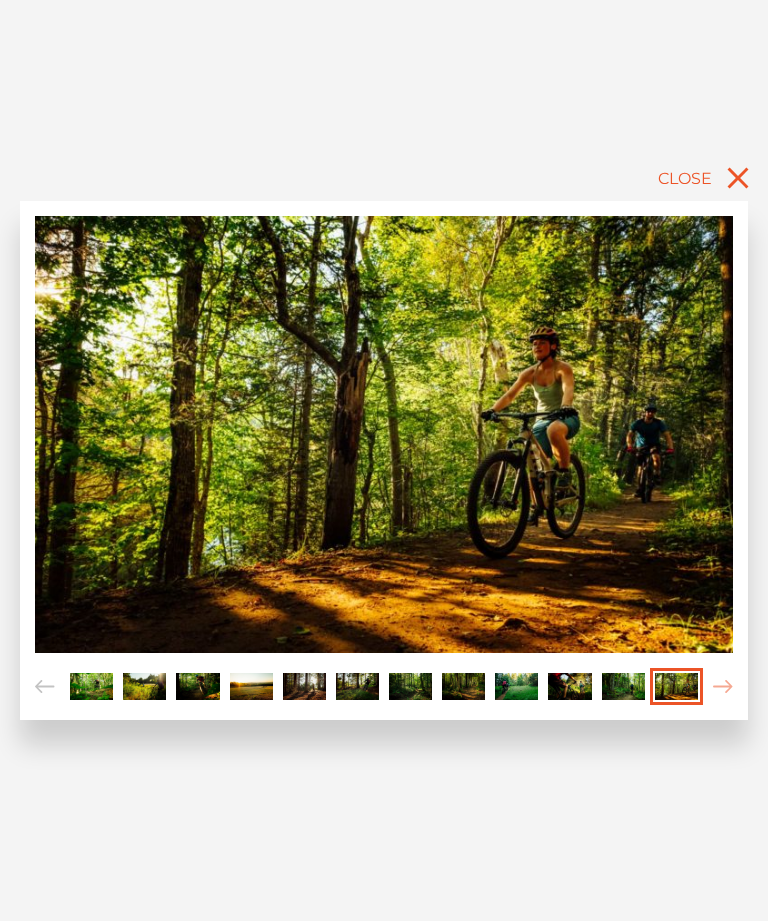 click 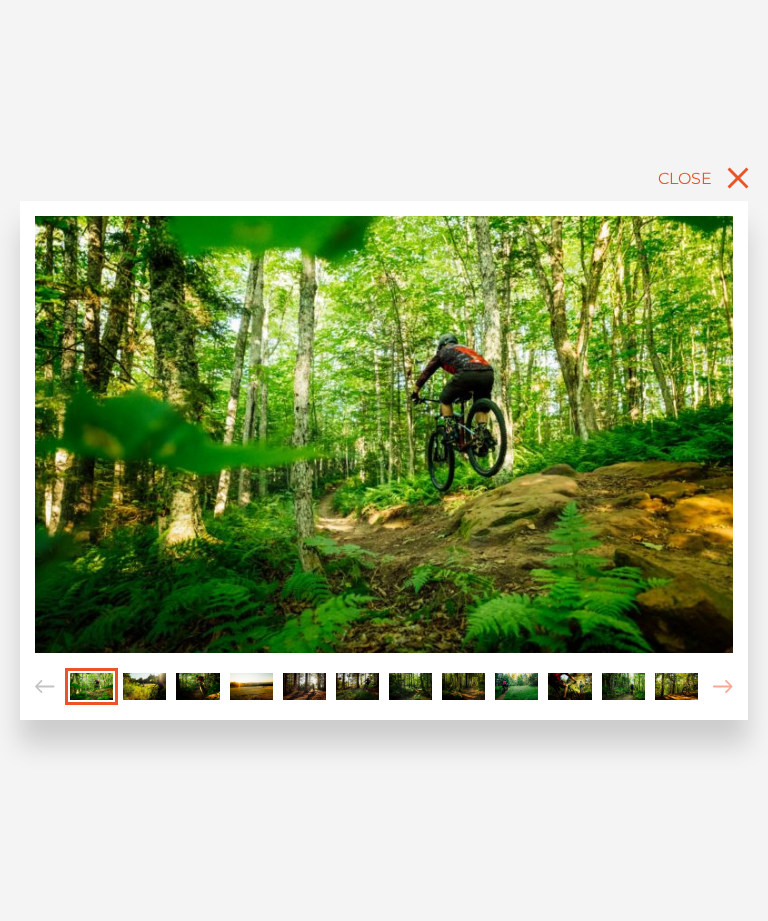 click 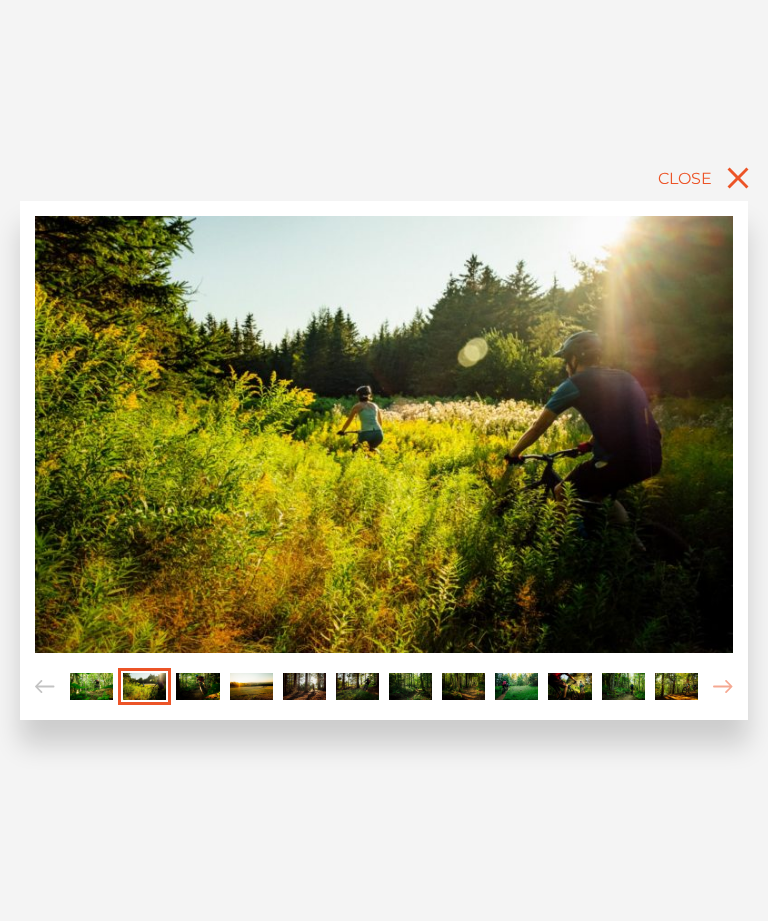 click 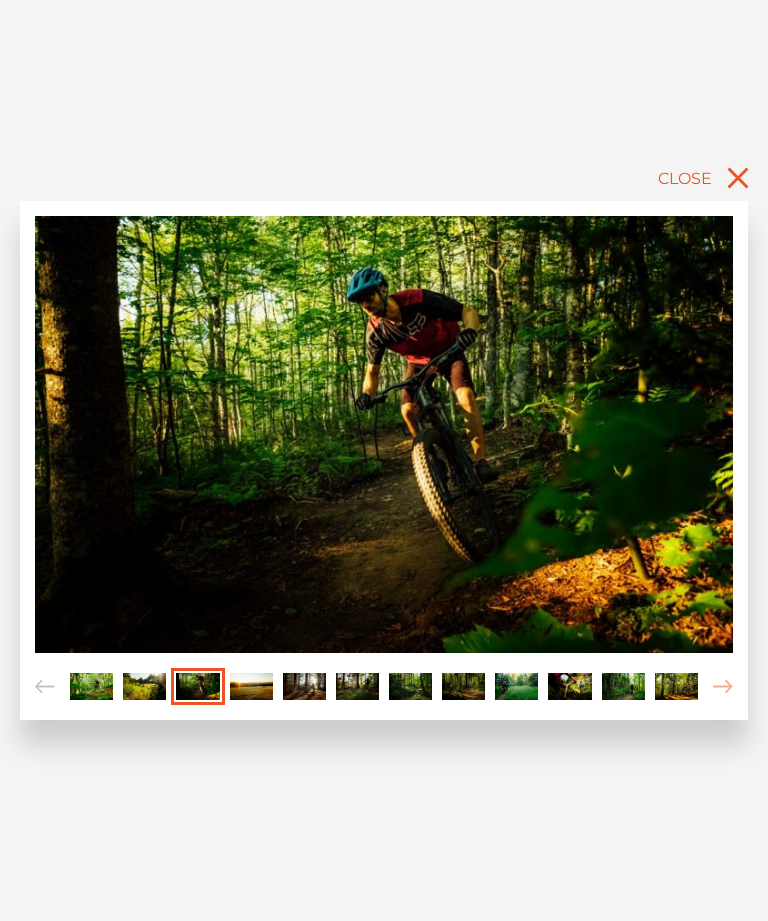 click at bounding box center [723, 686] 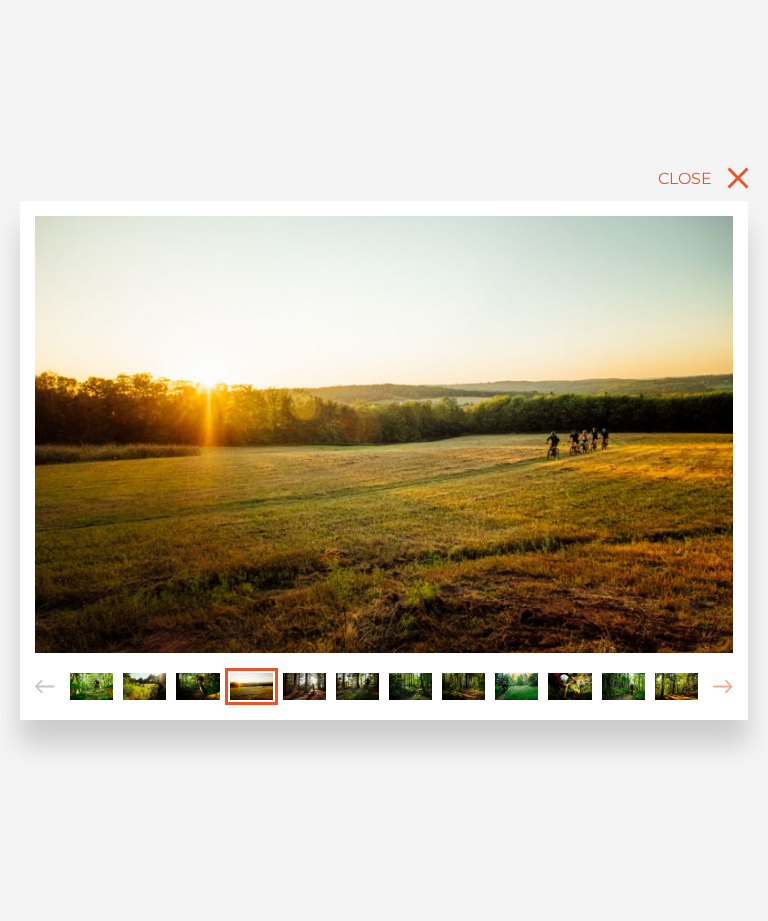click 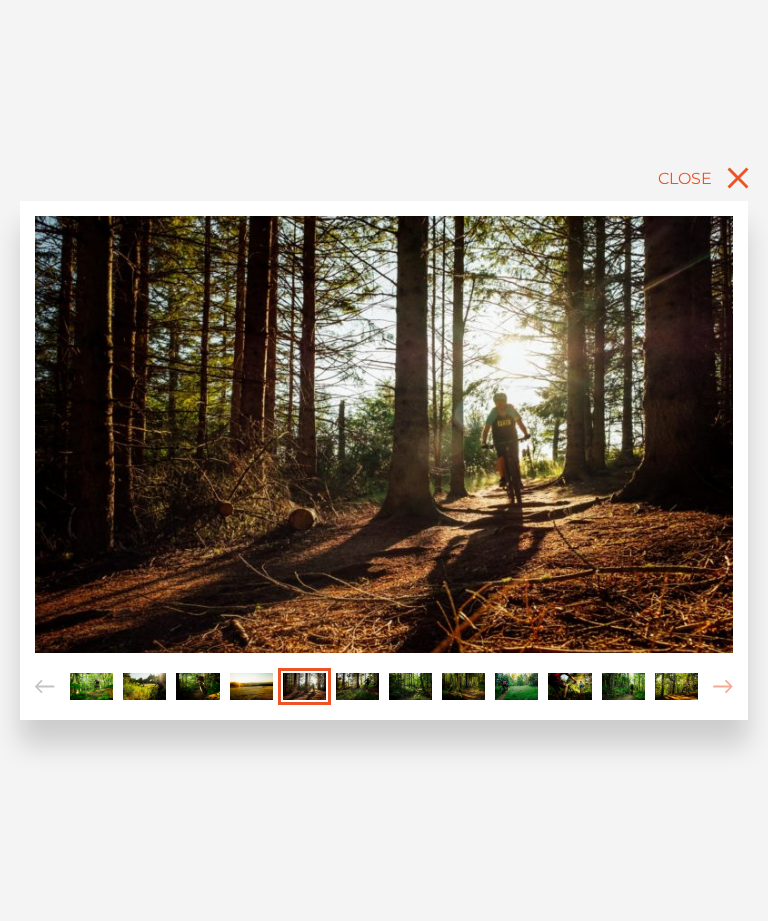 click 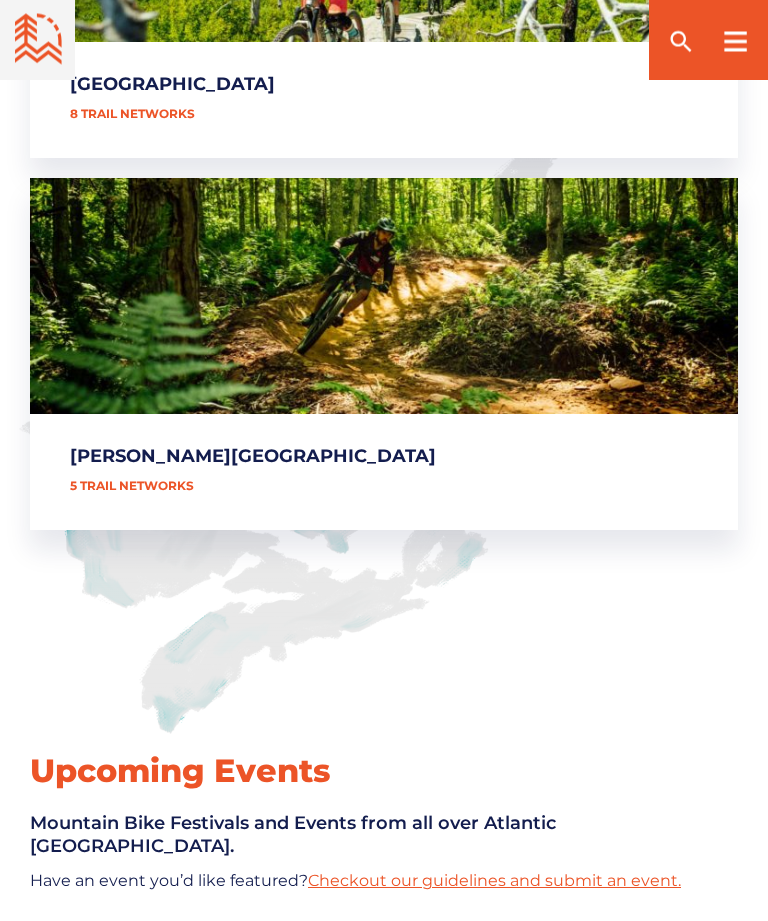 scroll, scrollTop: 2016, scrollLeft: 0, axis: vertical 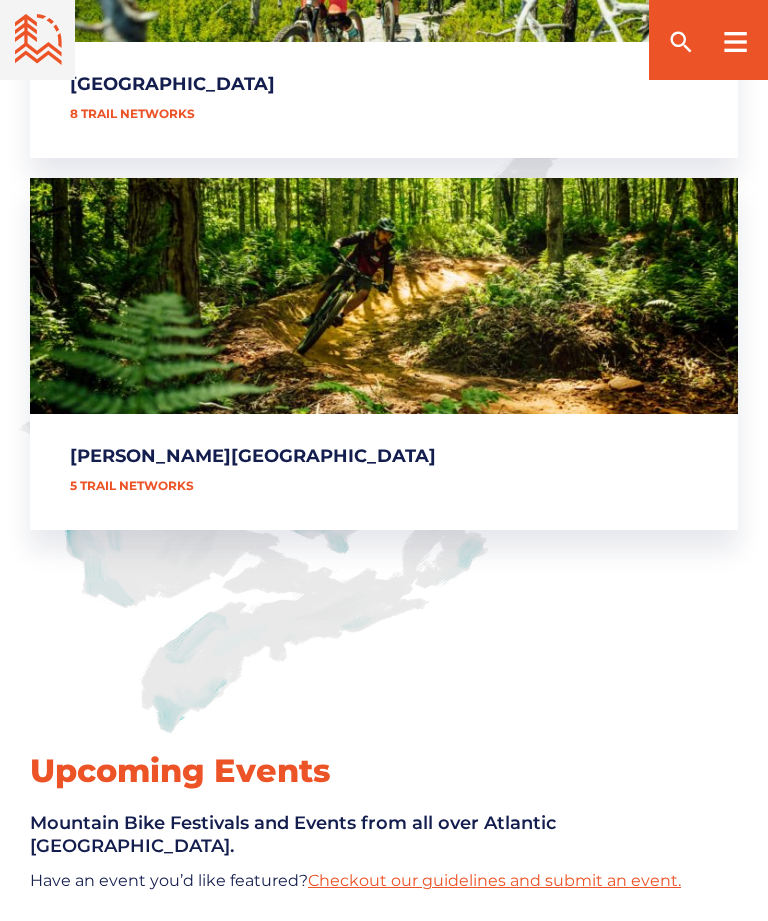 click on "[PERSON_NAME][GEOGRAPHIC_DATA]" at bounding box center [384, 354] 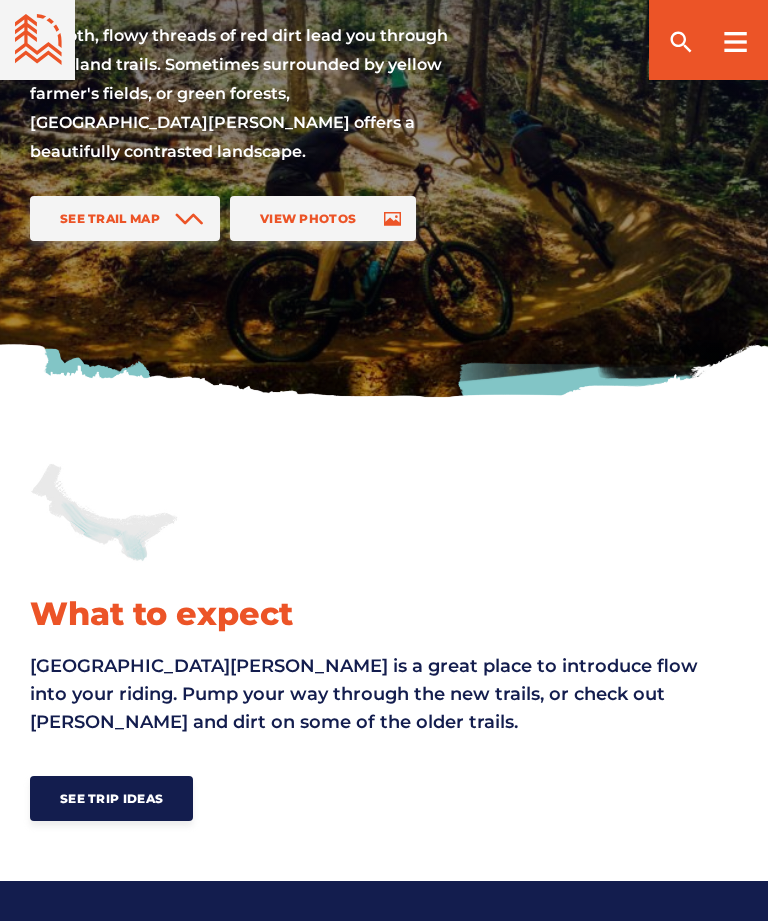 scroll, scrollTop: 232, scrollLeft: 0, axis: vertical 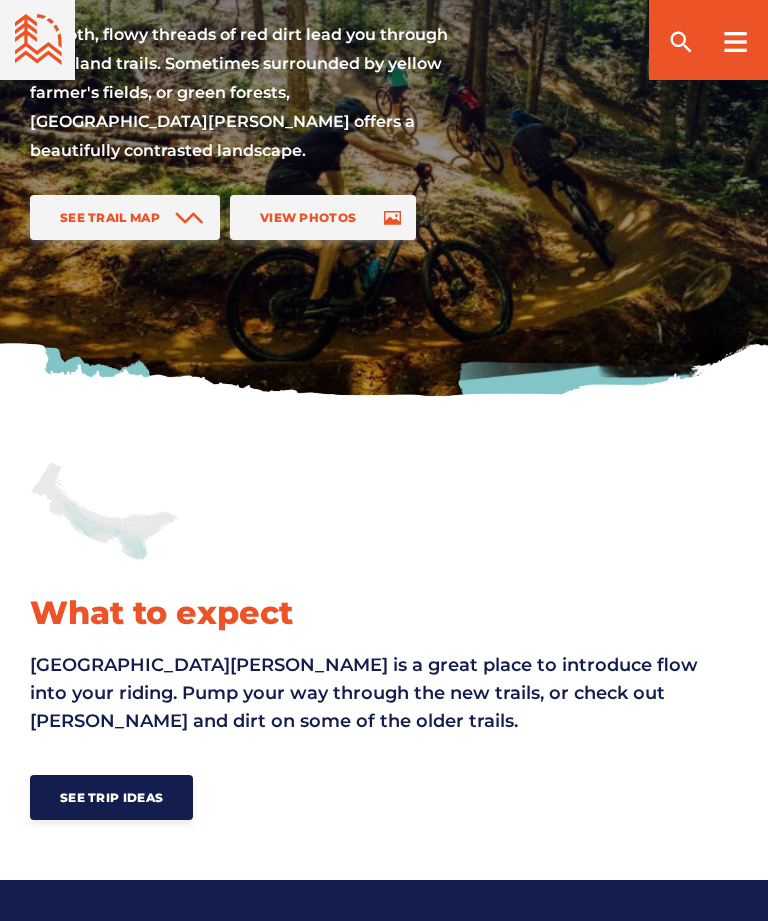 click on "See Trail Map" at bounding box center (125, 217) 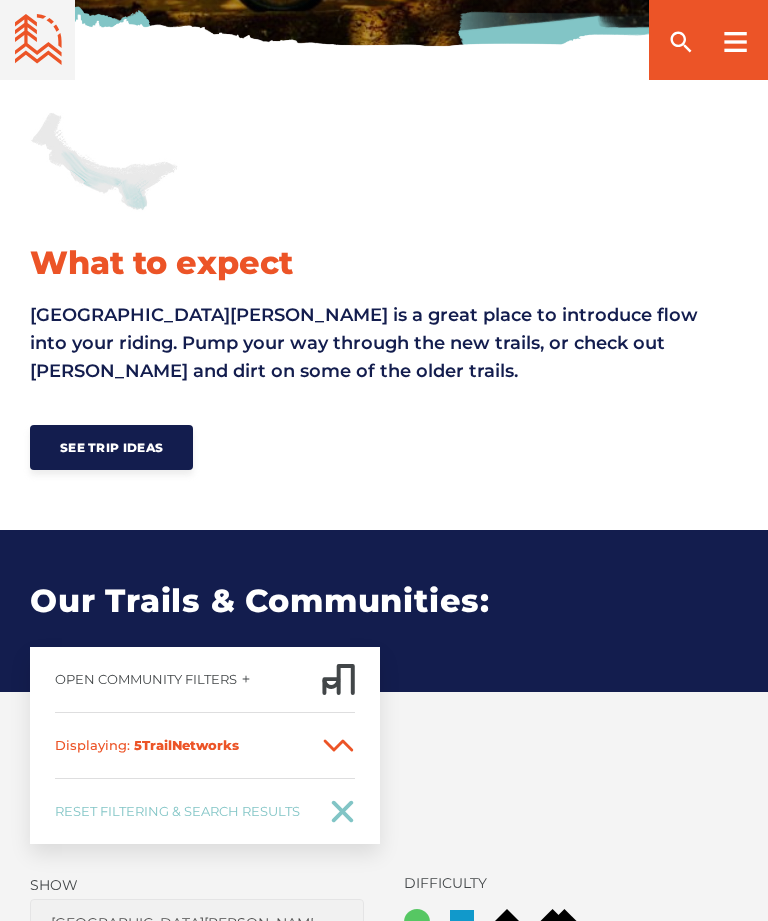scroll, scrollTop: 1112, scrollLeft: 0, axis: vertical 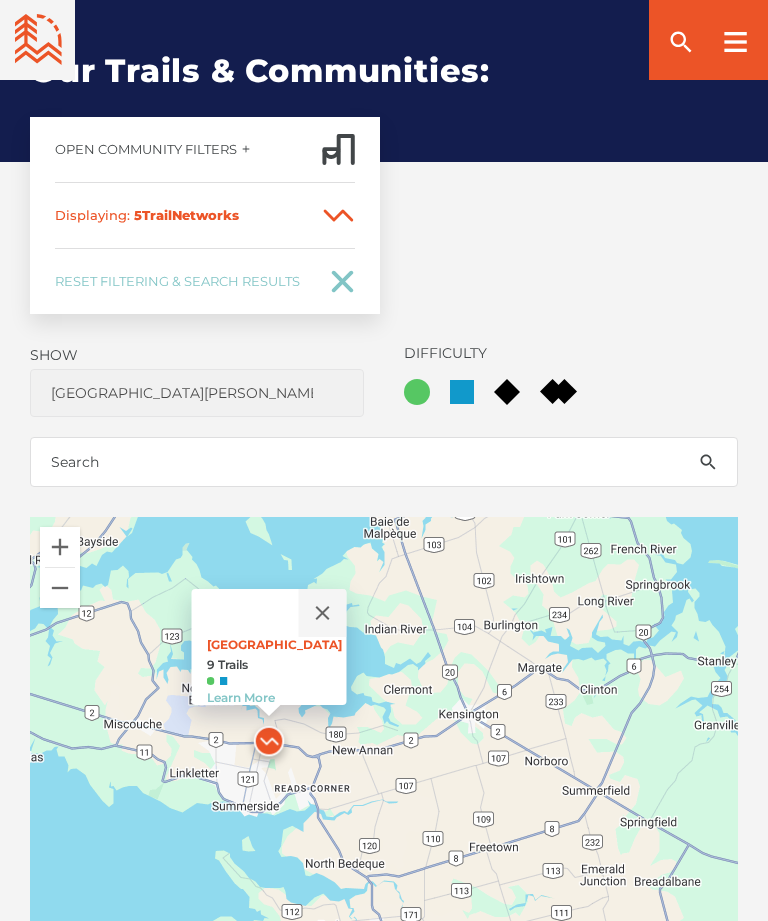click at bounding box center (323, 613) 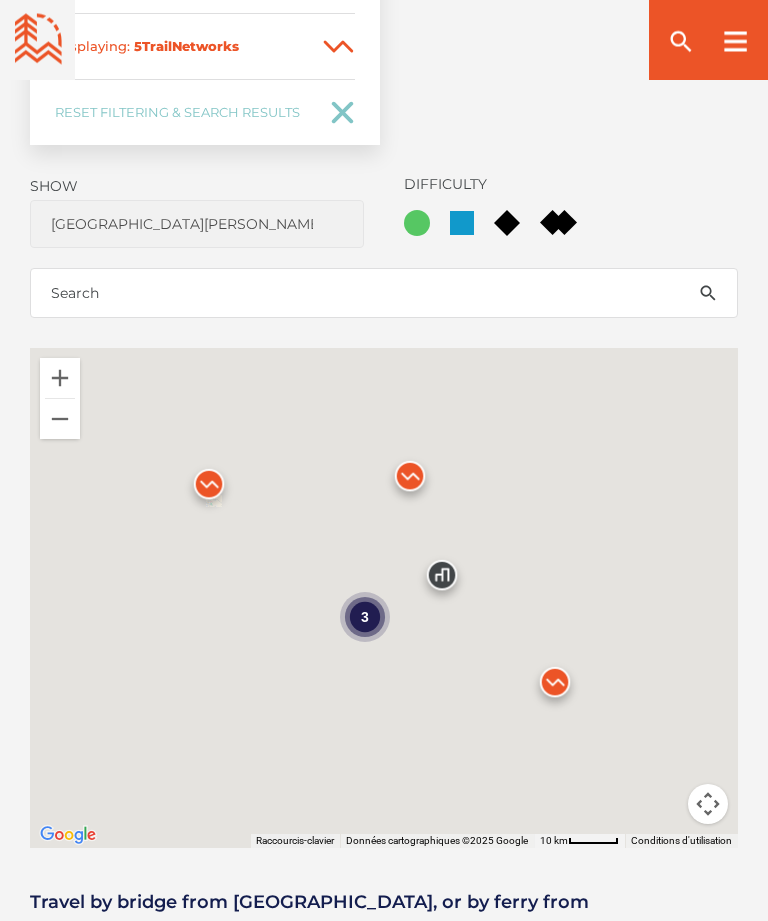 scroll, scrollTop: 1276, scrollLeft: 0, axis: vertical 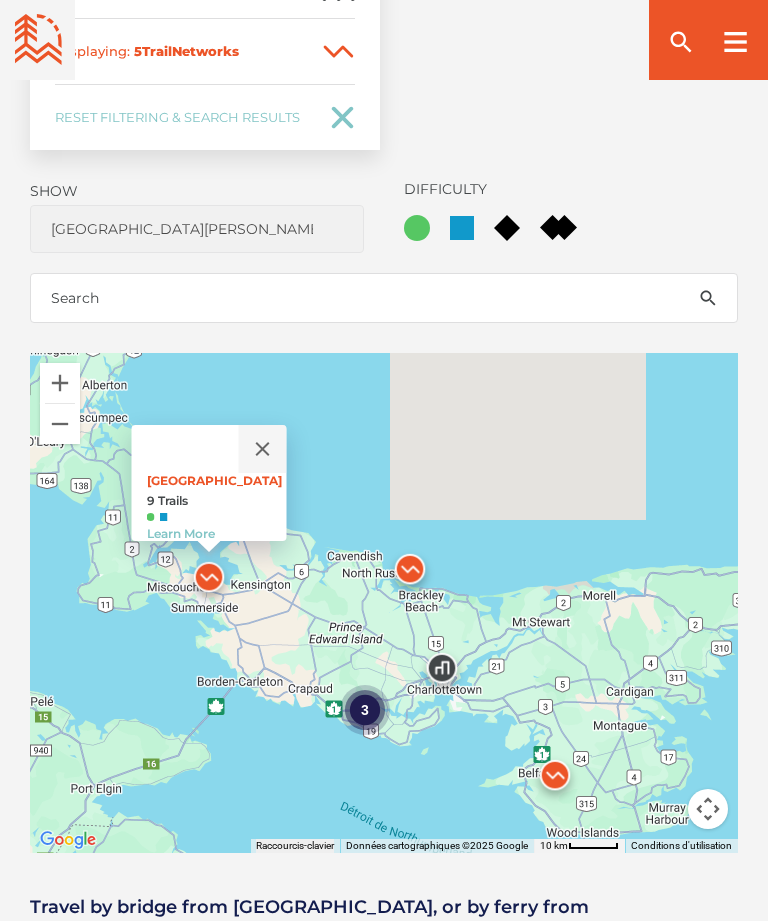 click on "Learn More" at bounding box center (181, 533) 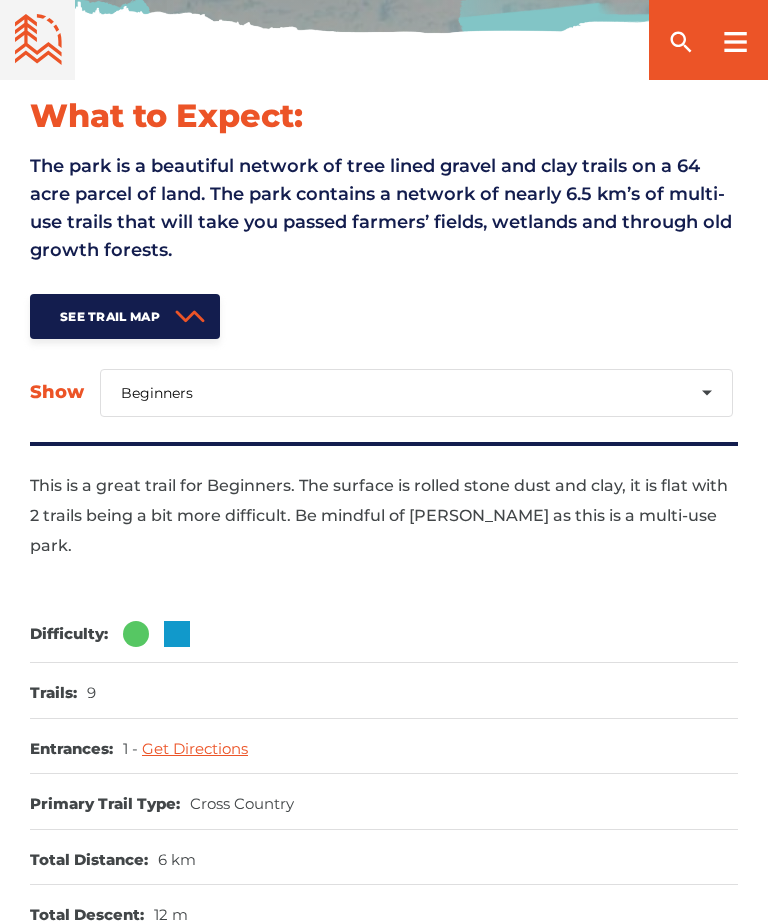 scroll, scrollTop: 595, scrollLeft: 0, axis: vertical 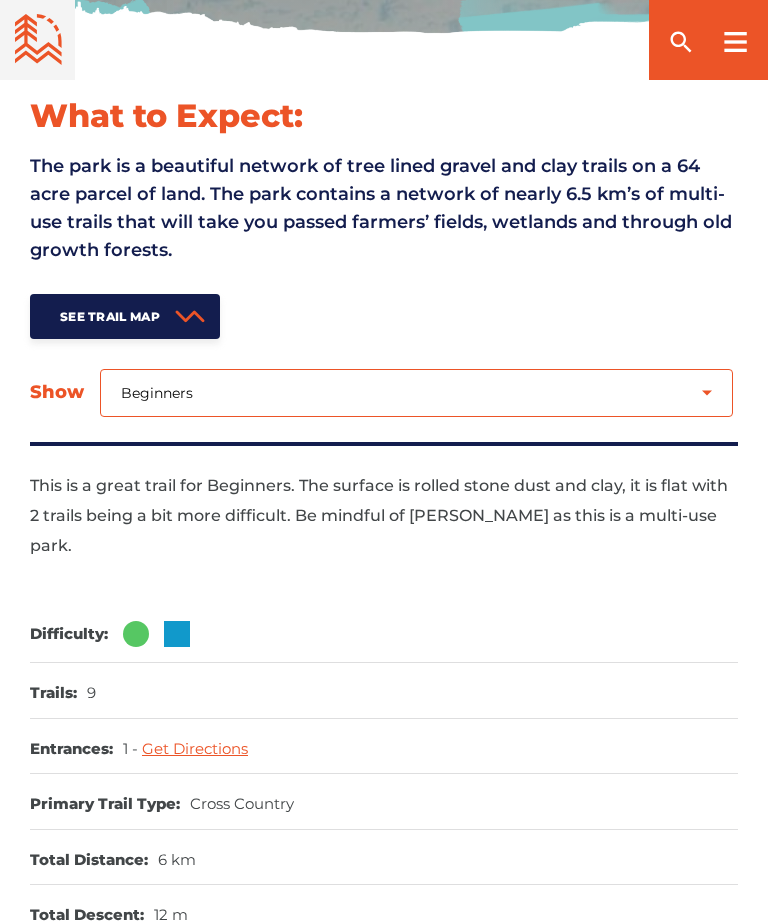 click on "Beginners
Intermediate
Expert" at bounding box center [416, 393] 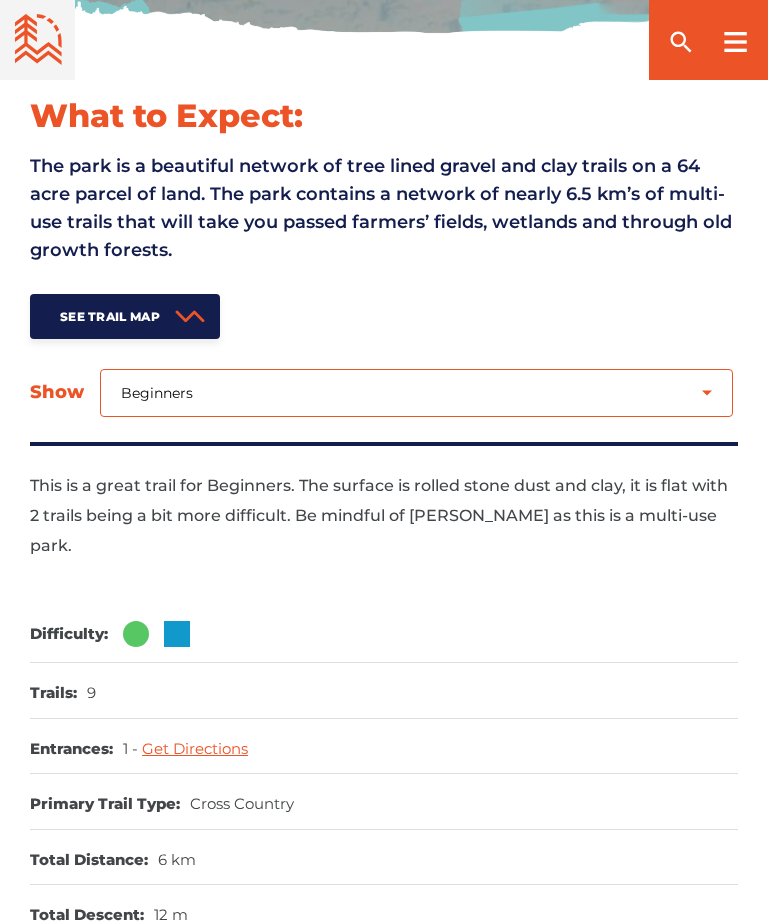 select on "2" 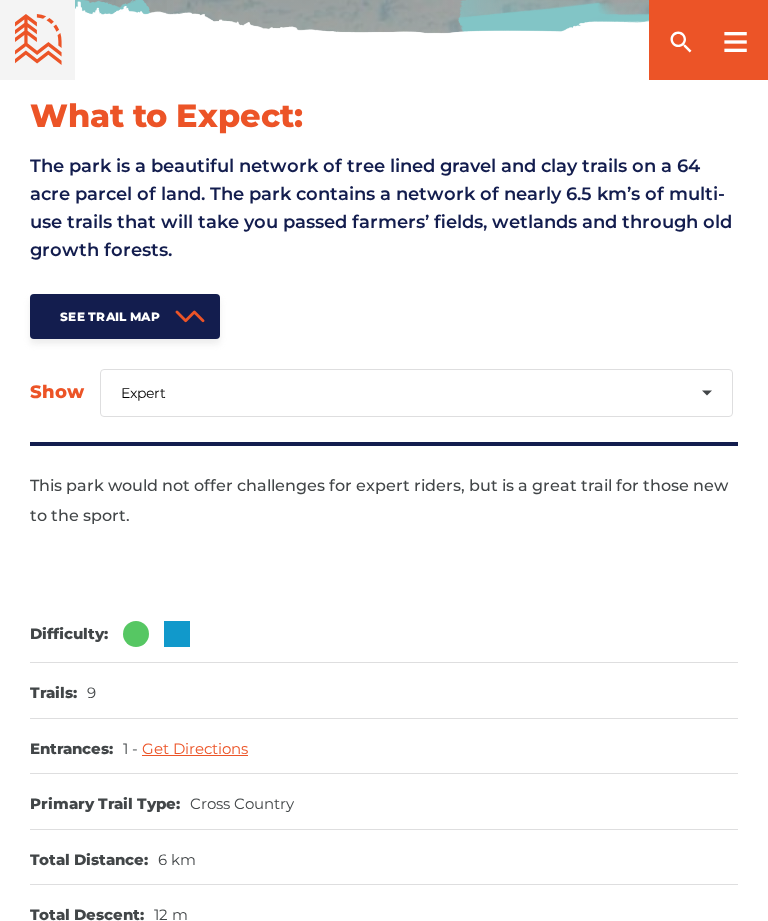 click 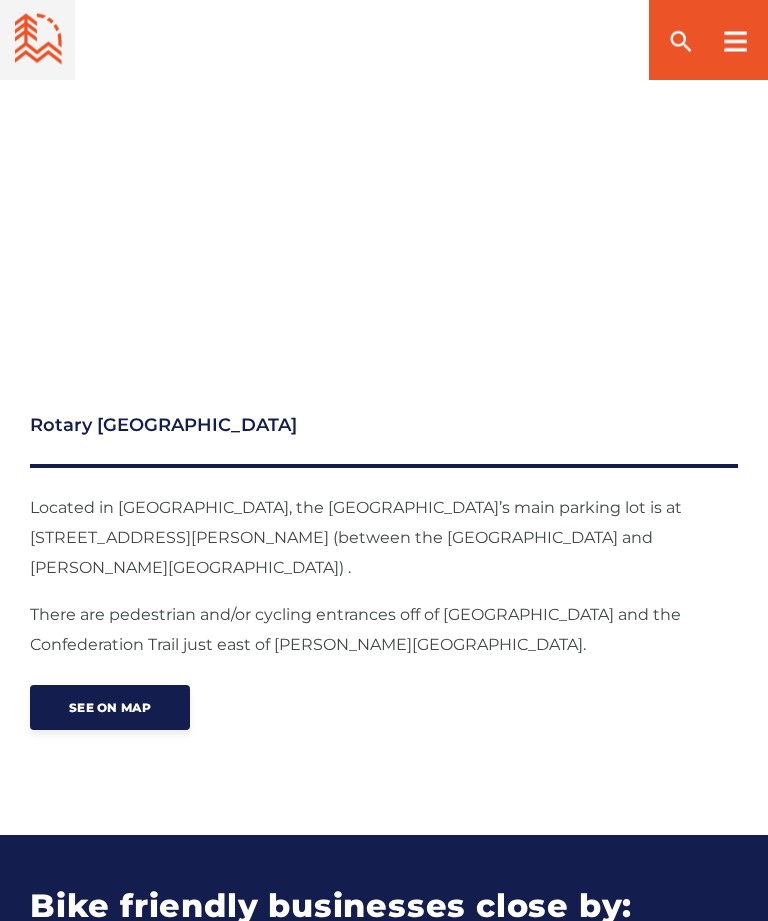 scroll, scrollTop: 2225, scrollLeft: 0, axis: vertical 